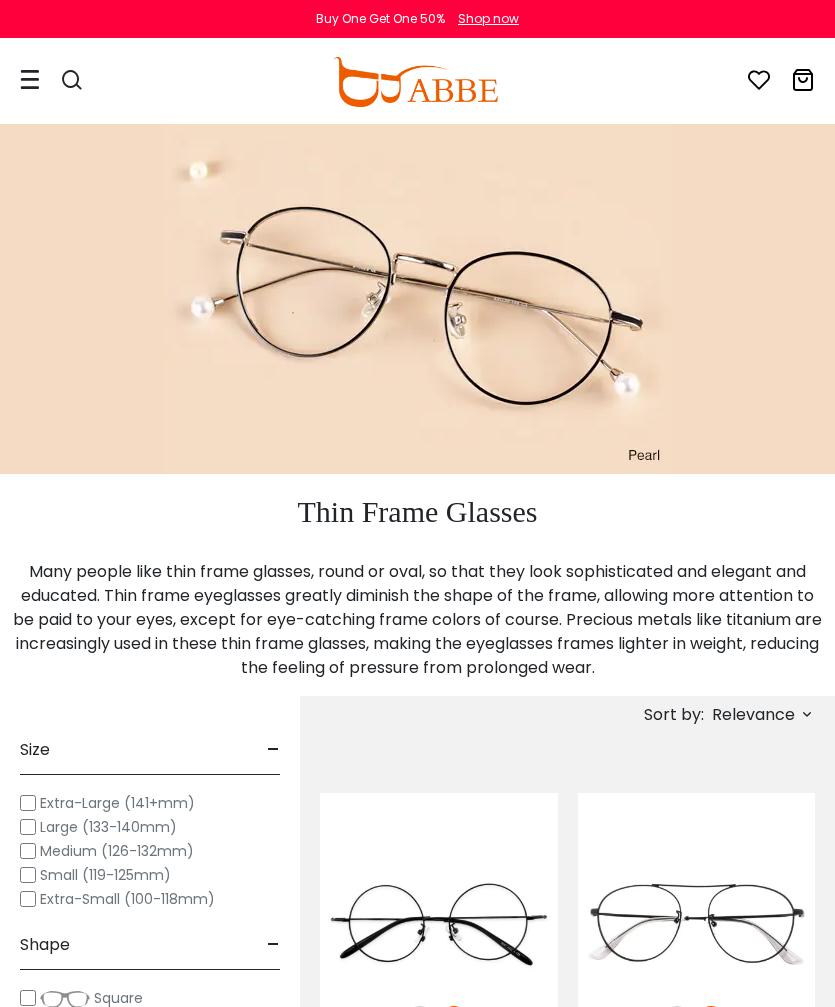 scroll, scrollTop: 3, scrollLeft: 0, axis: vertical 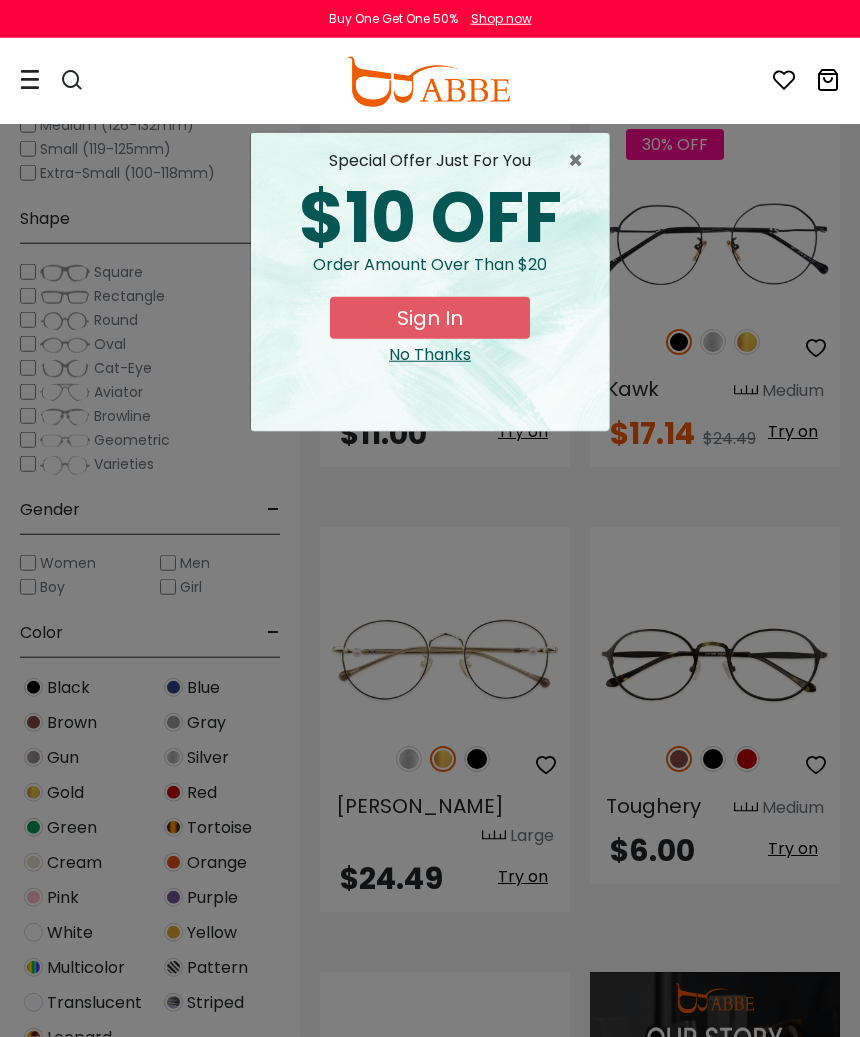 click on "×" at bounding box center (580, 161) 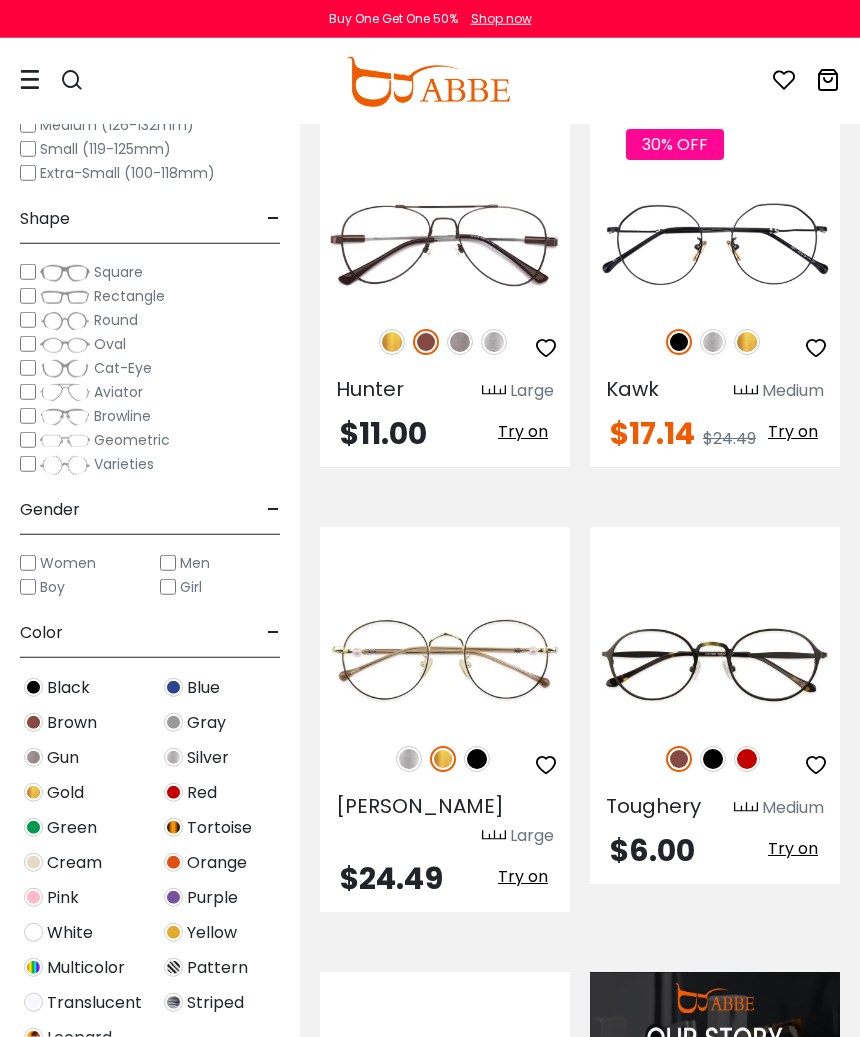 click at bounding box center (747, 759) 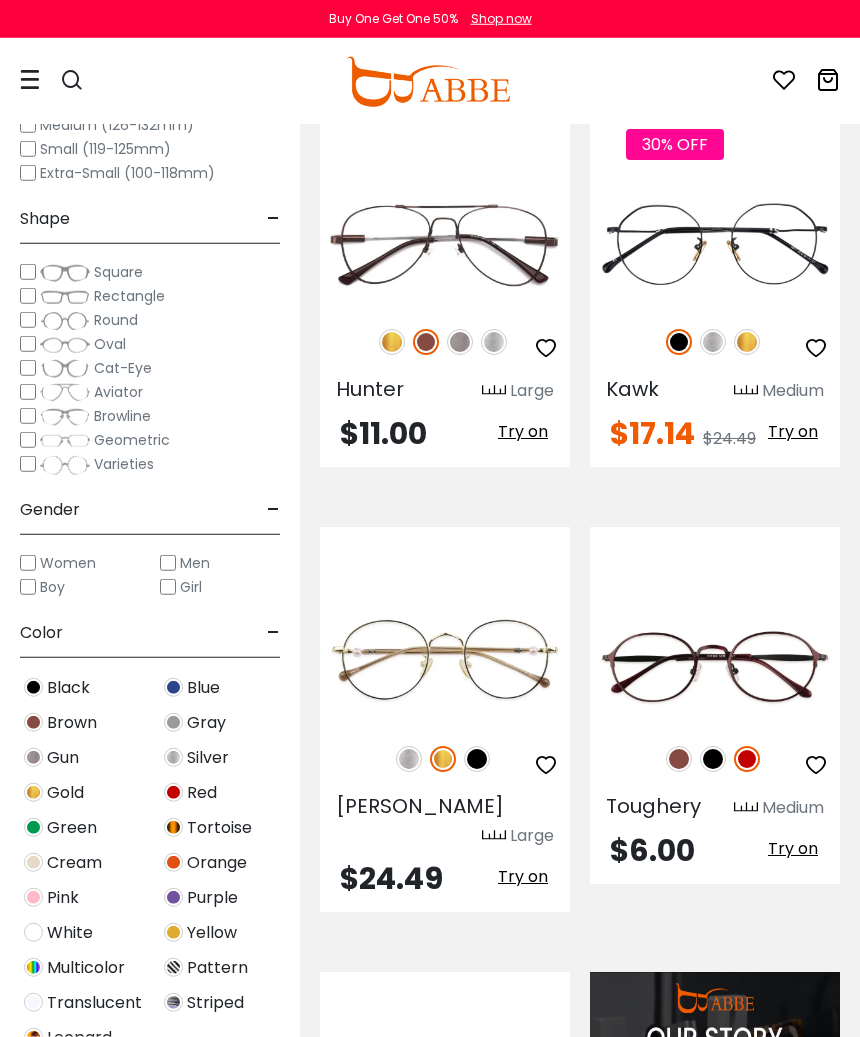 click at bounding box center [747, 759] 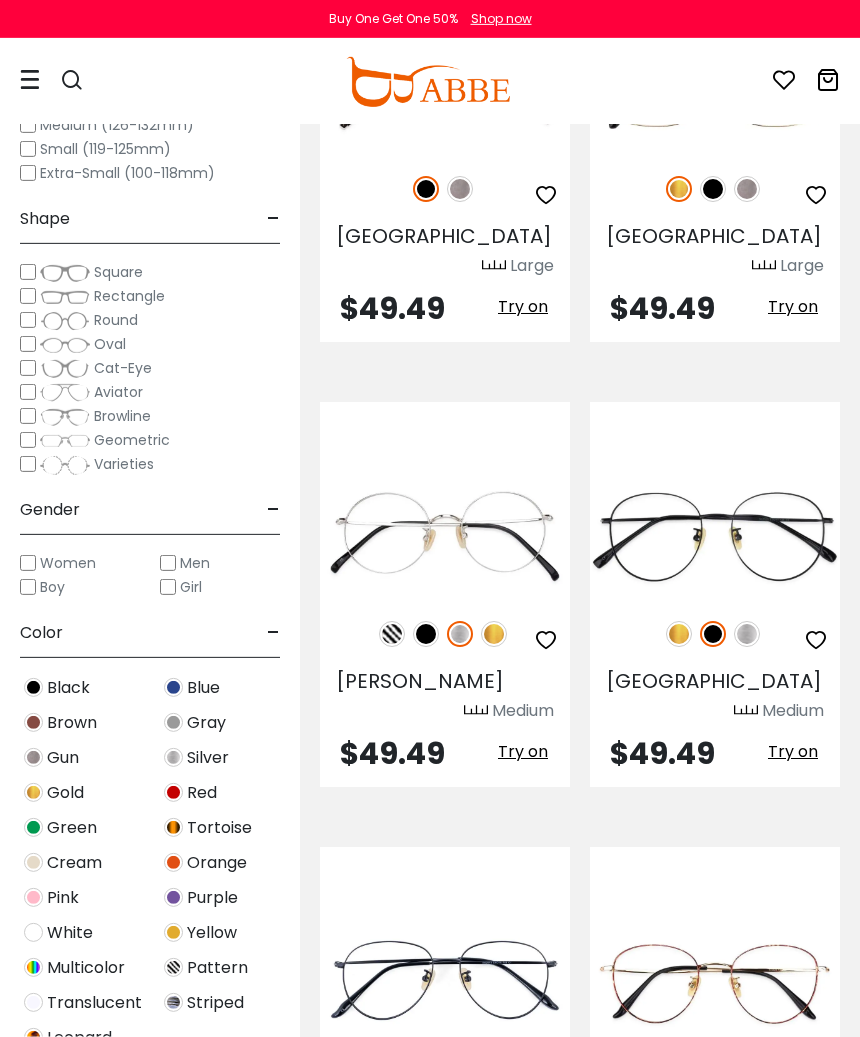 scroll, scrollTop: 7928, scrollLeft: 0, axis: vertical 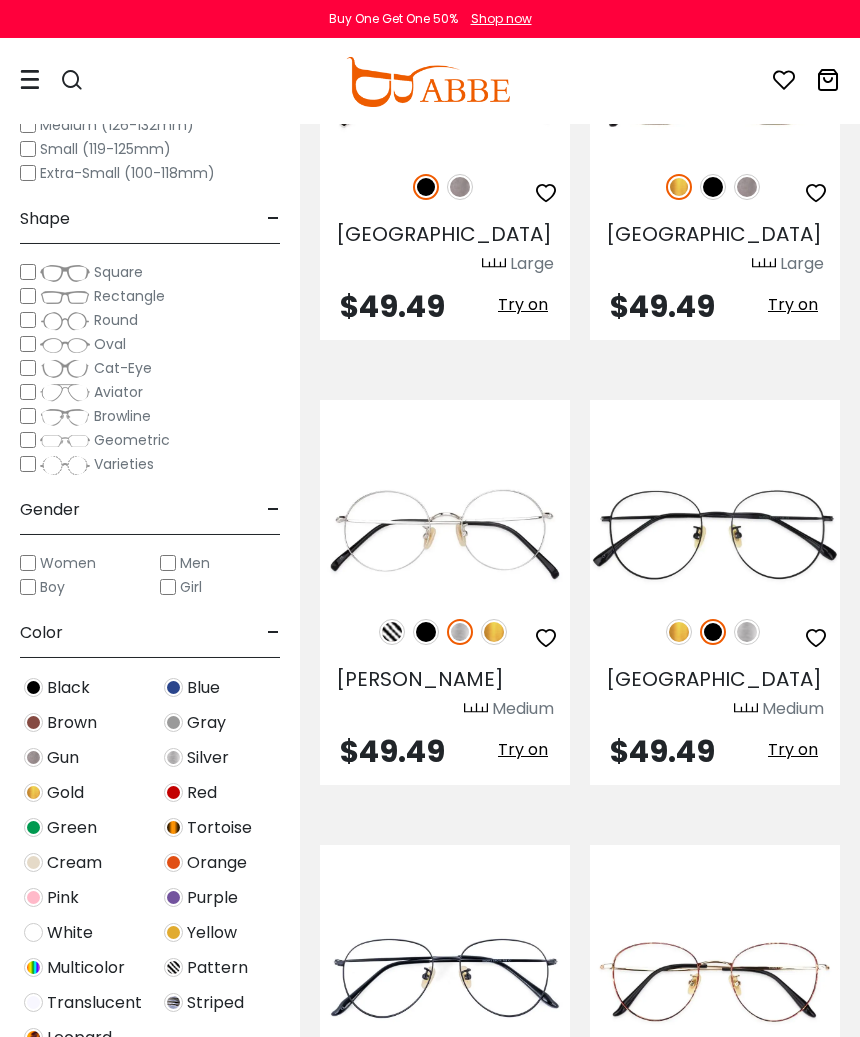 click on "Try on" at bounding box center [793, 1194] 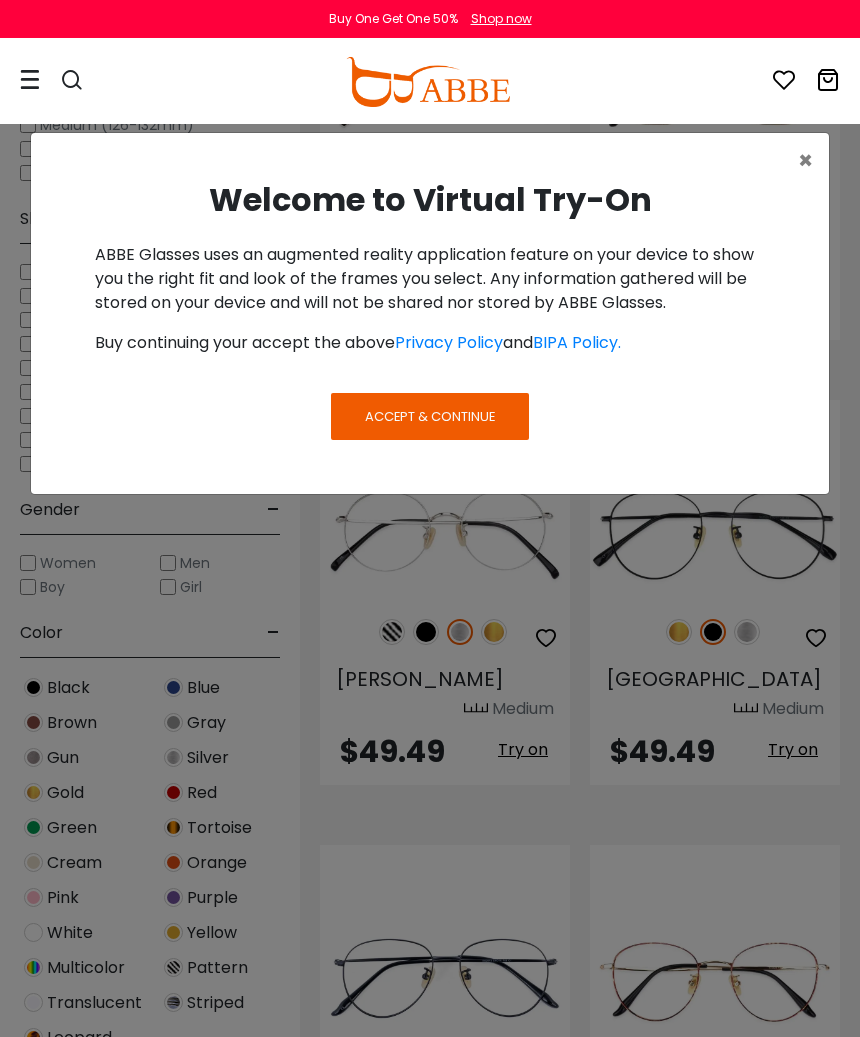 click on "Accept & Continue" at bounding box center (430, 416) 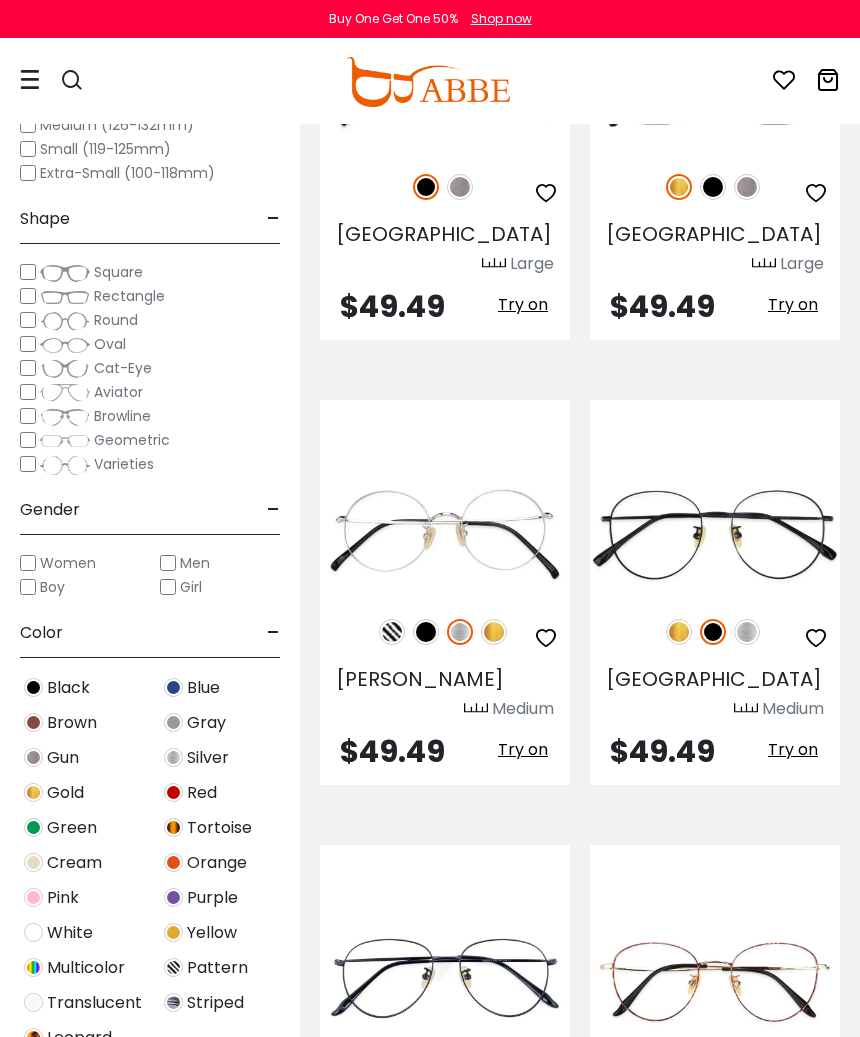 click on "Try on" at bounding box center (793, 1194) 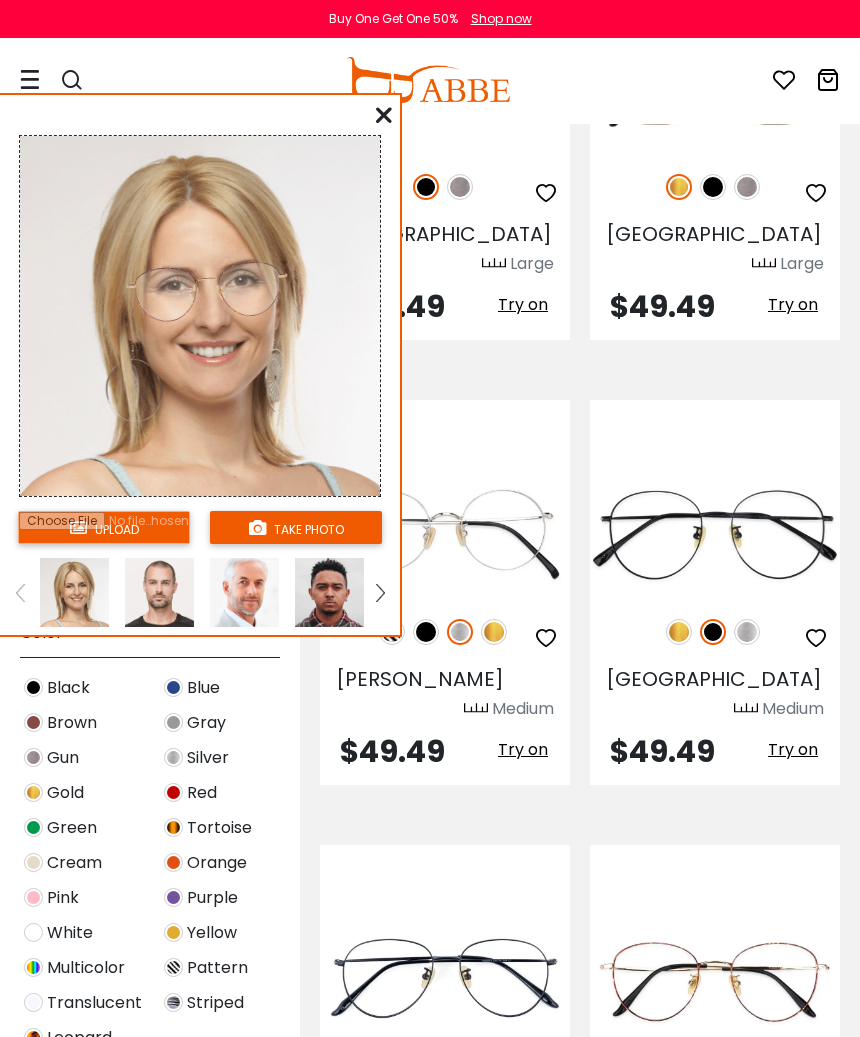 click on "take photo" at bounding box center (296, 527) 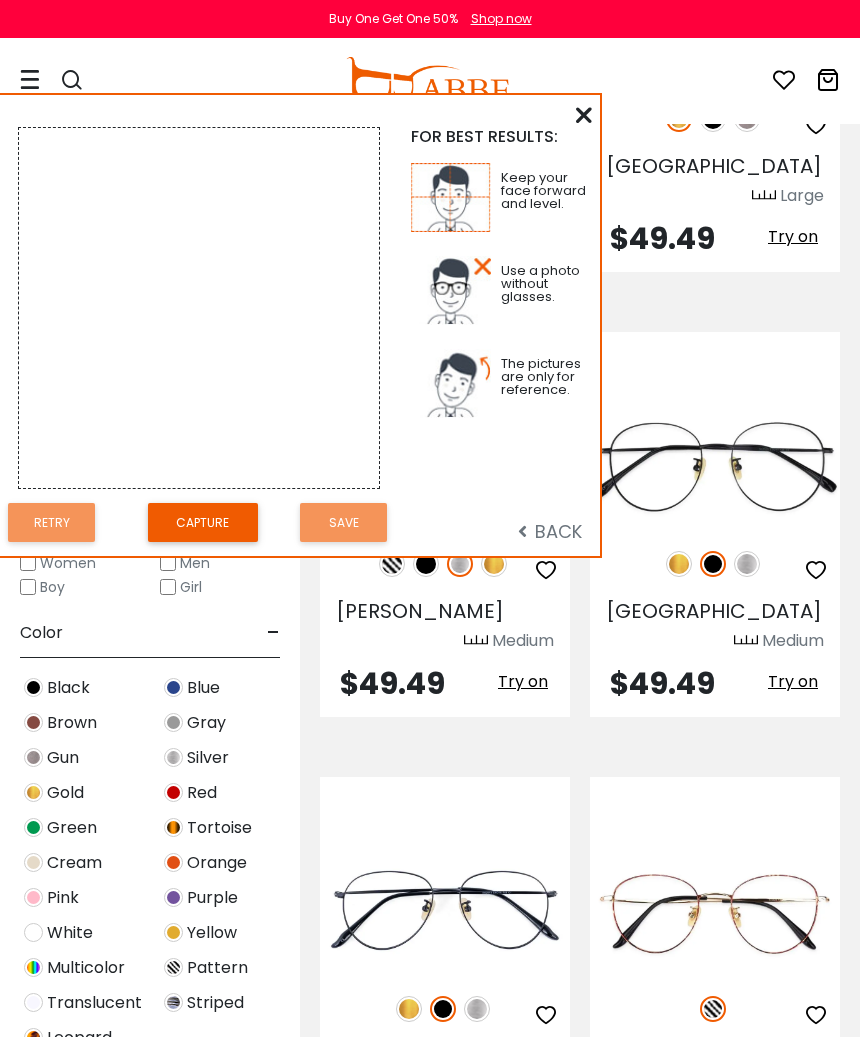 scroll, scrollTop: 7996, scrollLeft: 0, axis: vertical 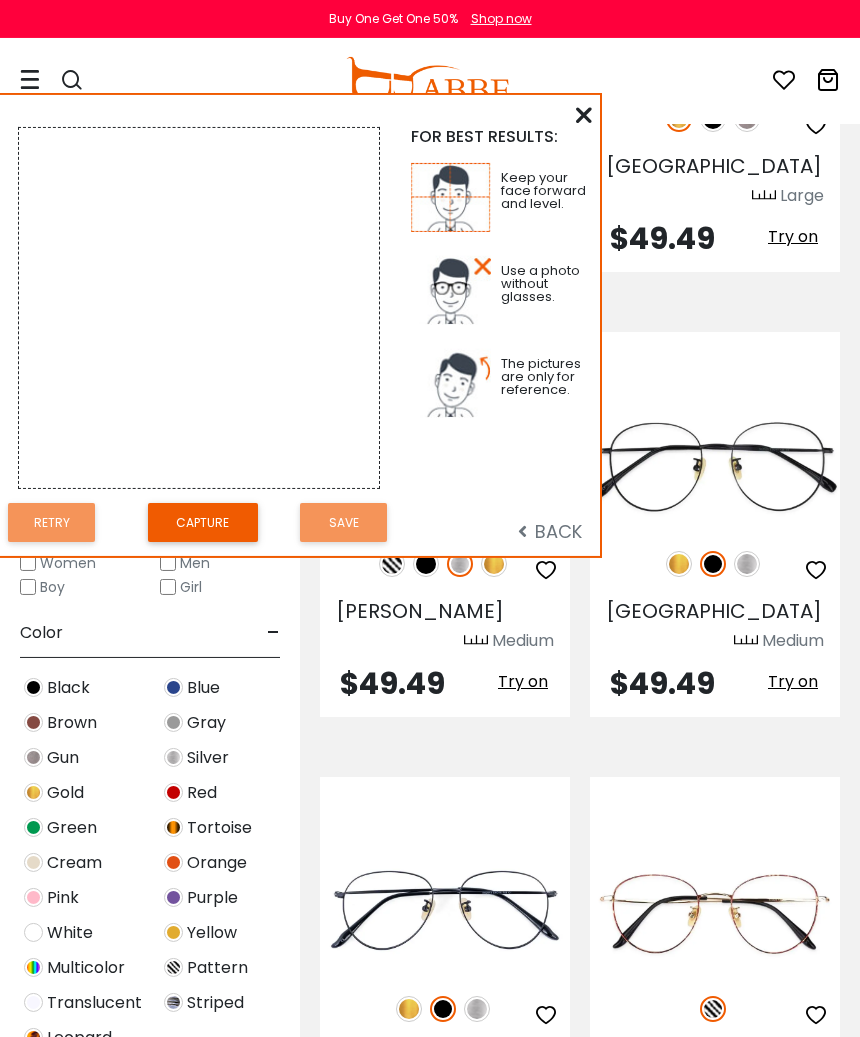 click on "Capture" at bounding box center [203, 522] 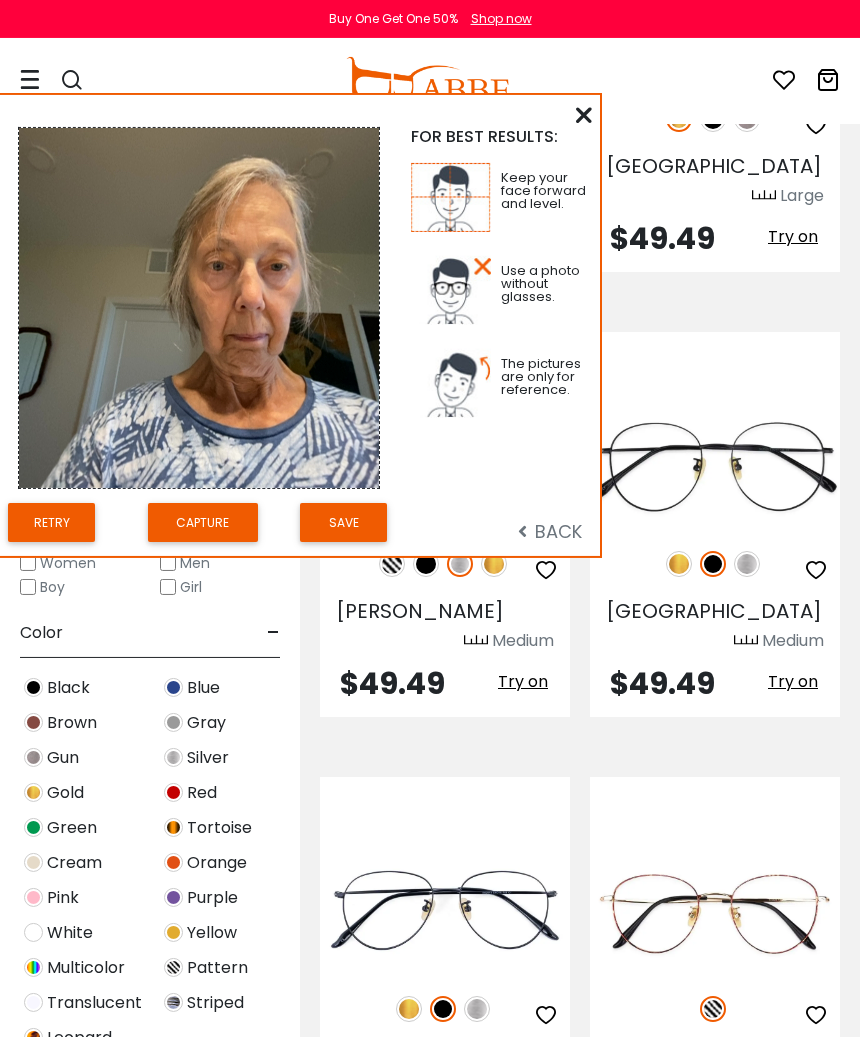 click on "Save" at bounding box center (343, 522) 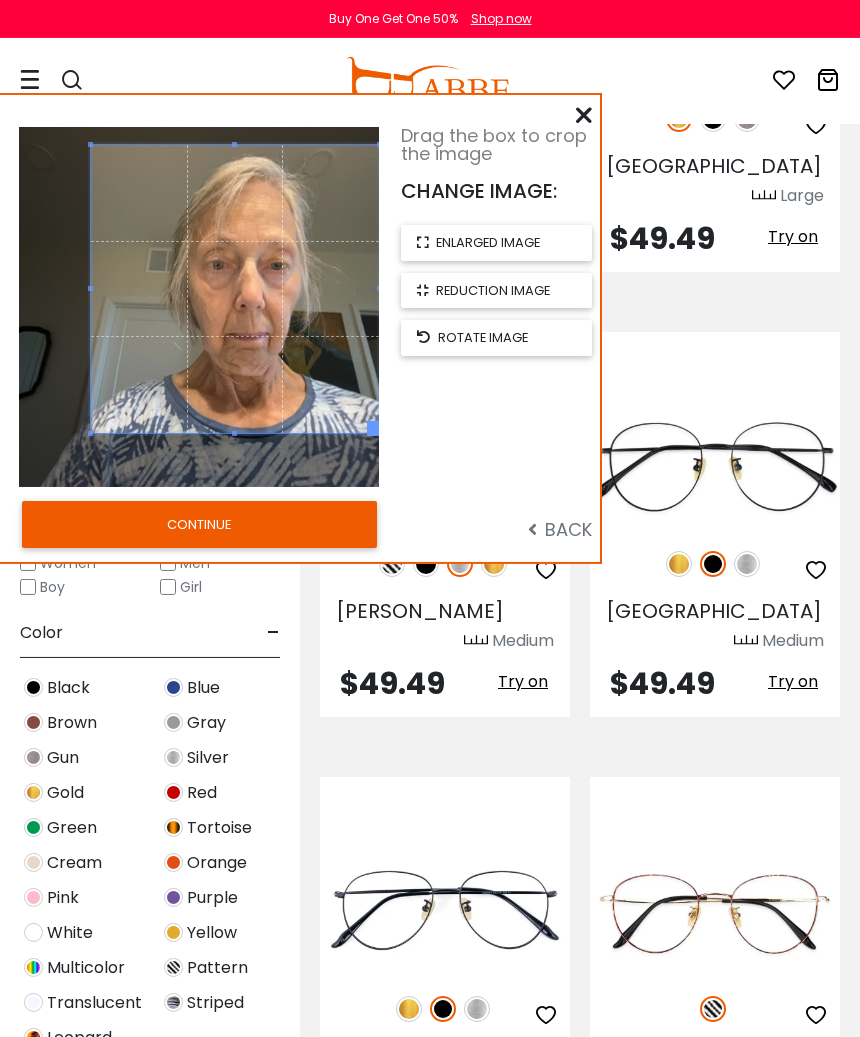 click on "CONTINUE" at bounding box center (199, 524) 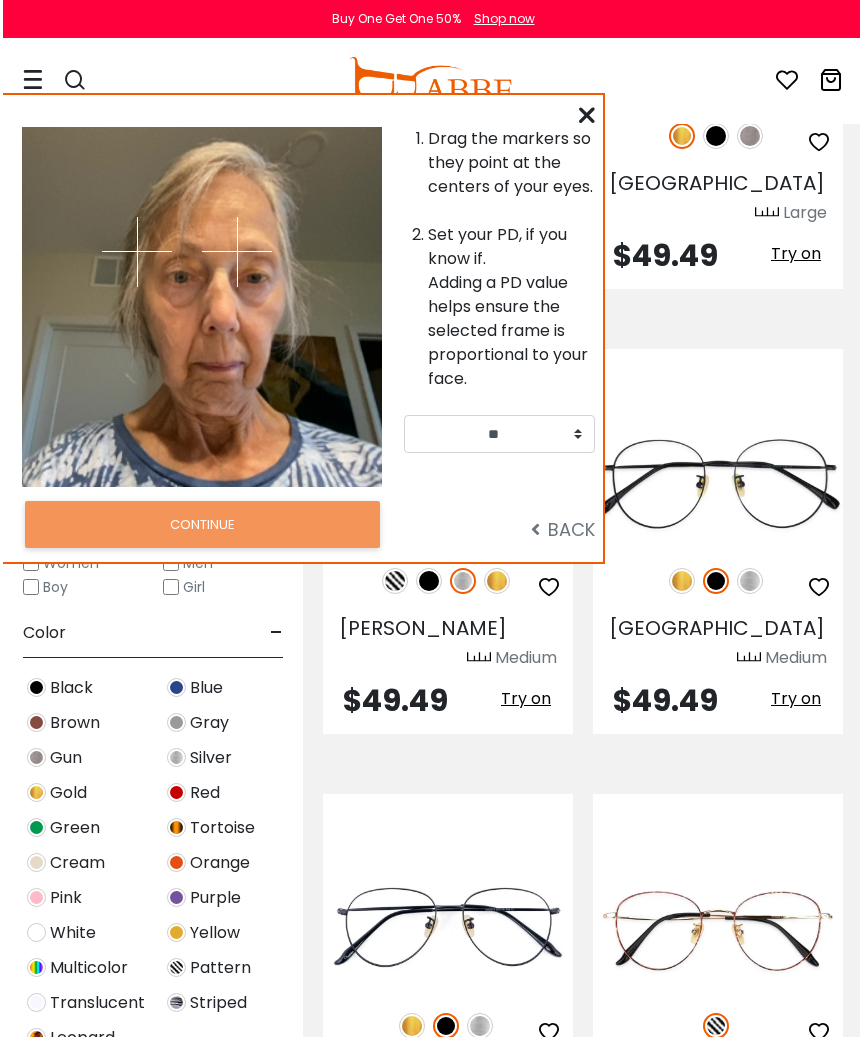scroll, scrollTop: 7979, scrollLeft: 0, axis: vertical 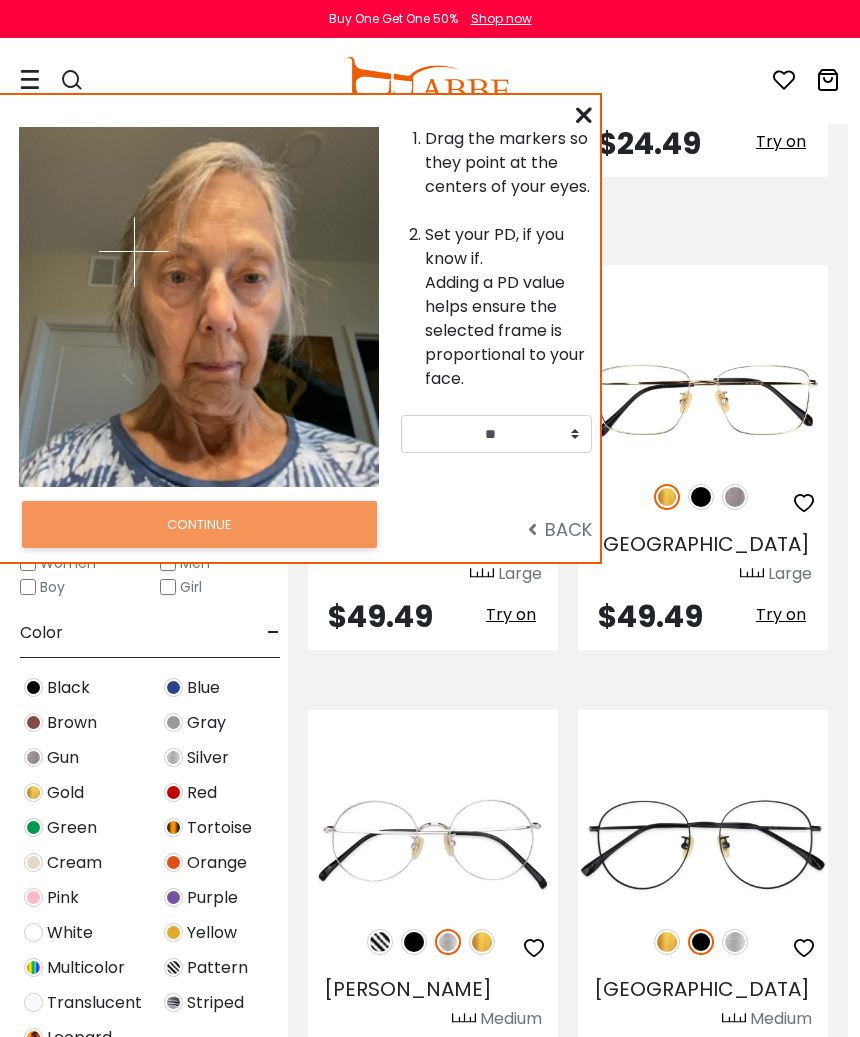 click at bounding box center [584, 115] 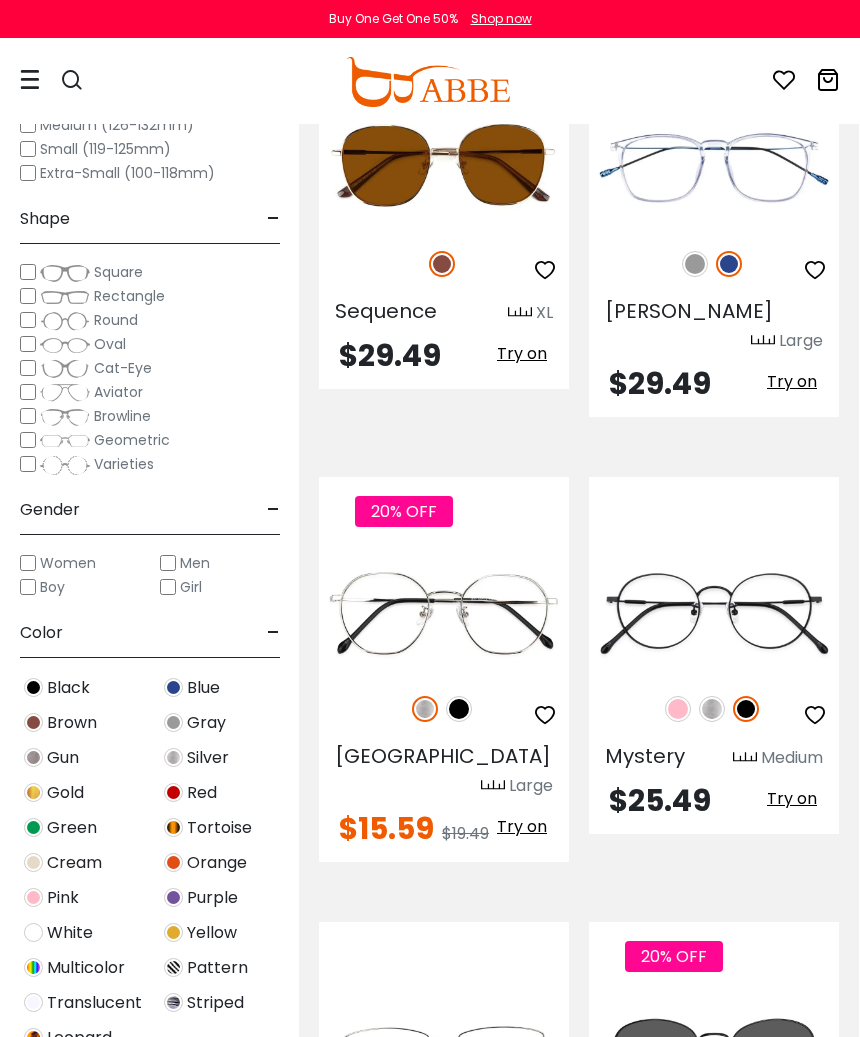 scroll, scrollTop: 11830, scrollLeft: 2, axis: both 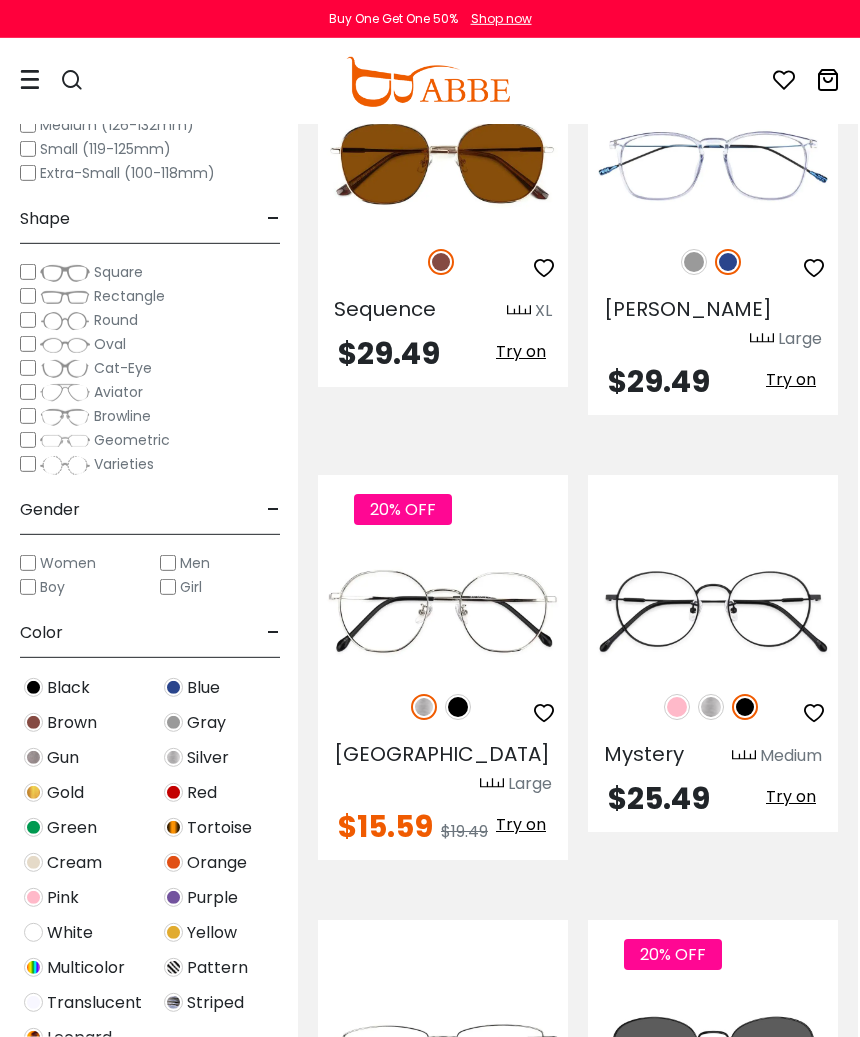 click on "Try on" at bounding box center [791, 1274] 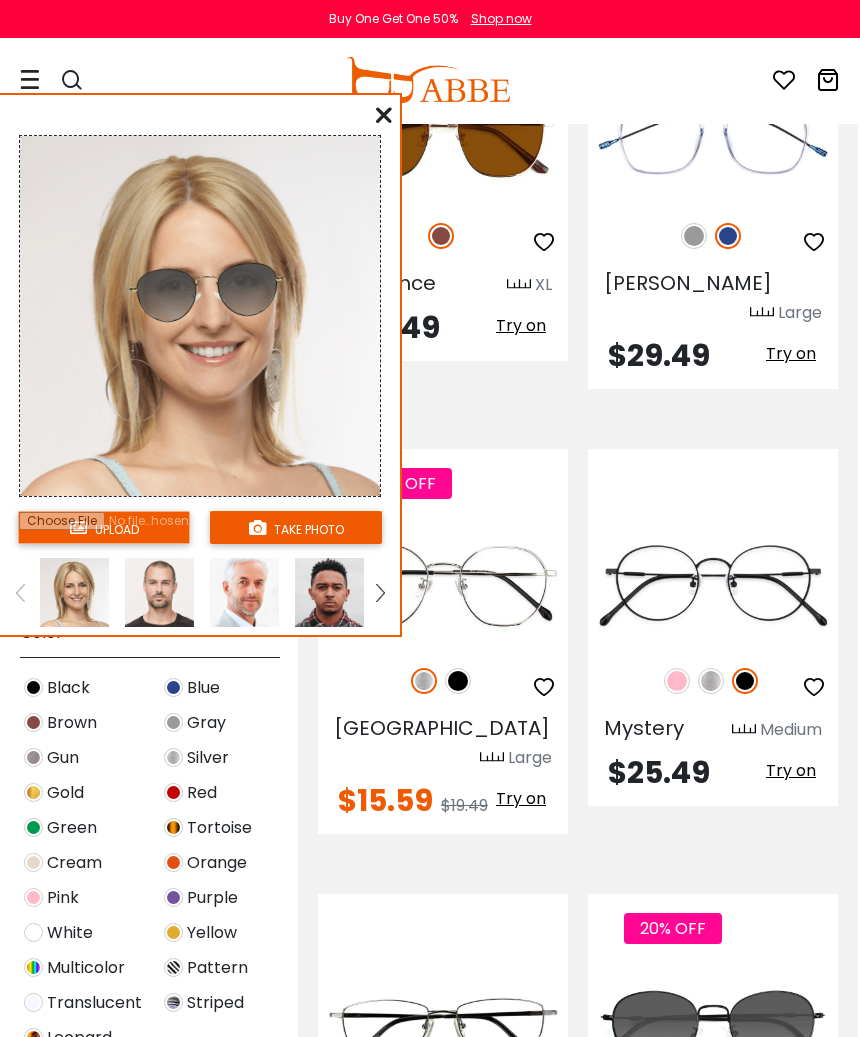 scroll, scrollTop: 11856, scrollLeft: 2, axis: both 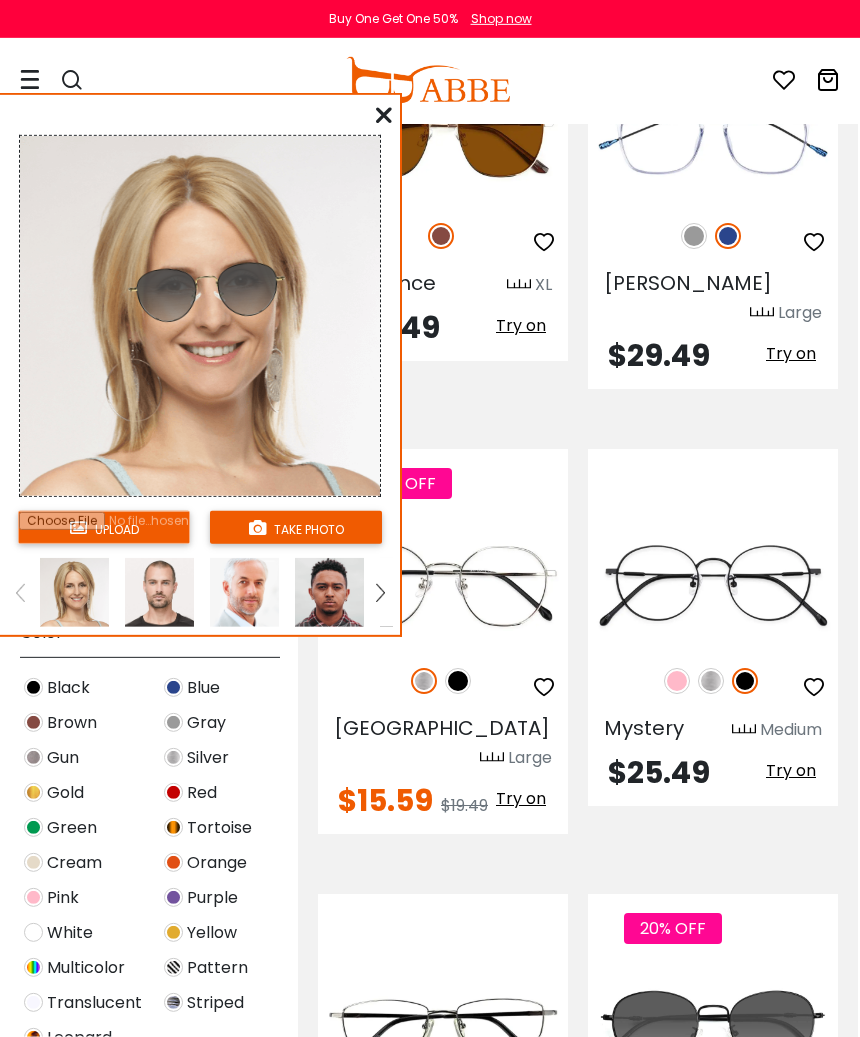 click at bounding box center [384, 115] 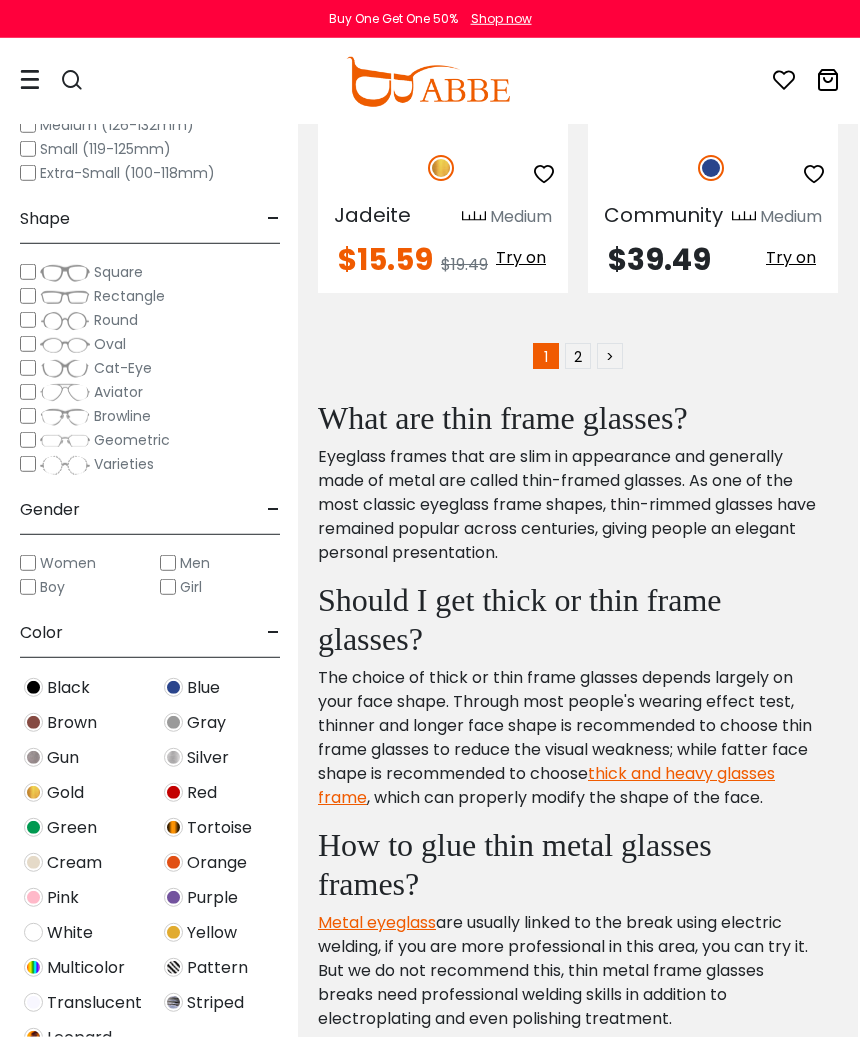 scroll, scrollTop: 13704, scrollLeft: 1, axis: both 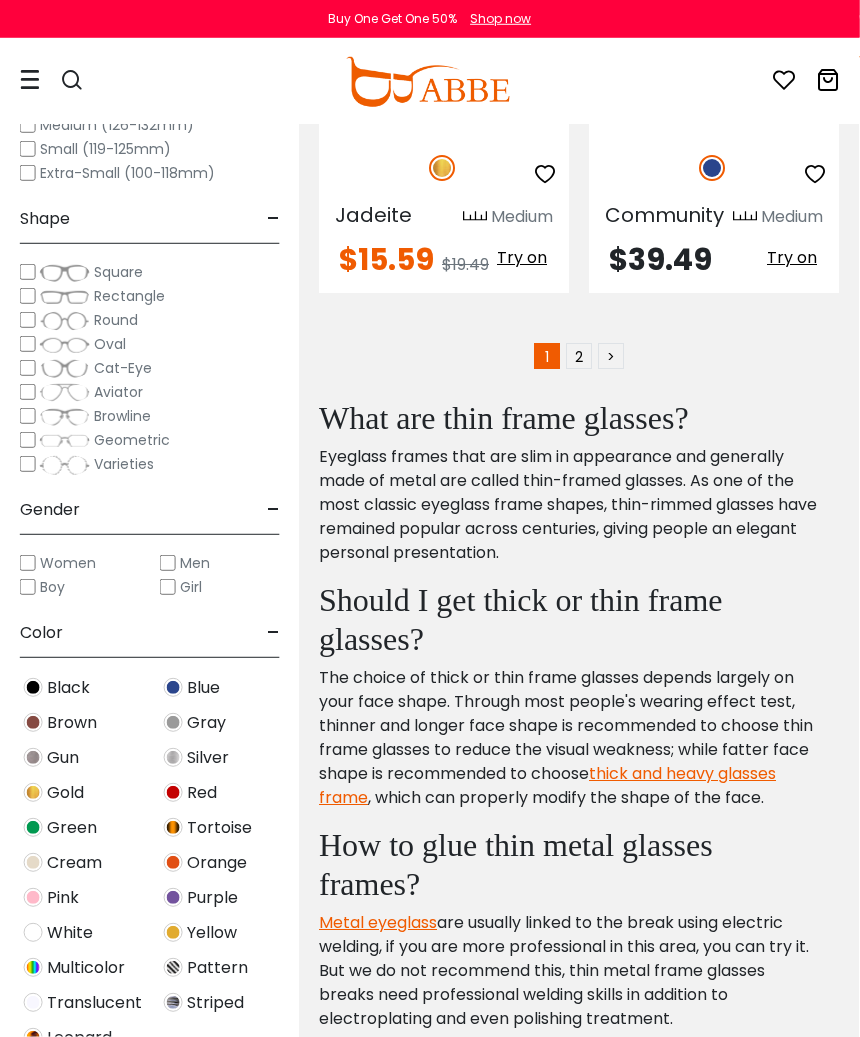 click on "Women" at bounding box center [68, 563] 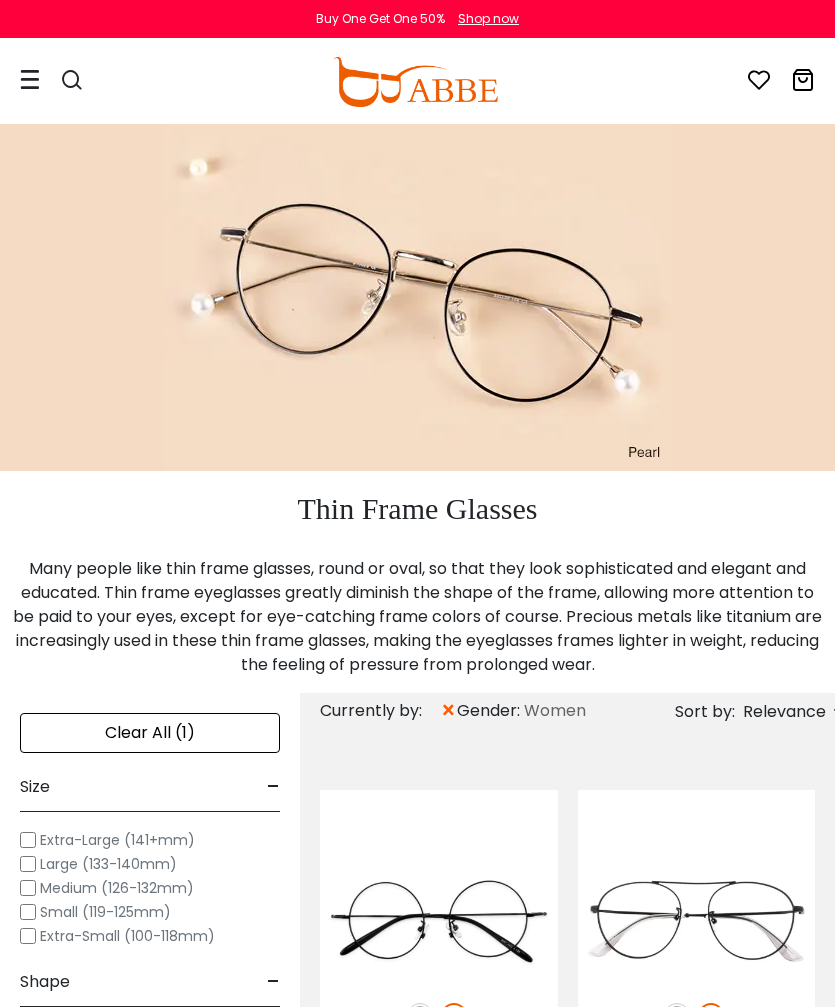 scroll, scrollTop: 3, scrollLeft: 0, axis: vertical 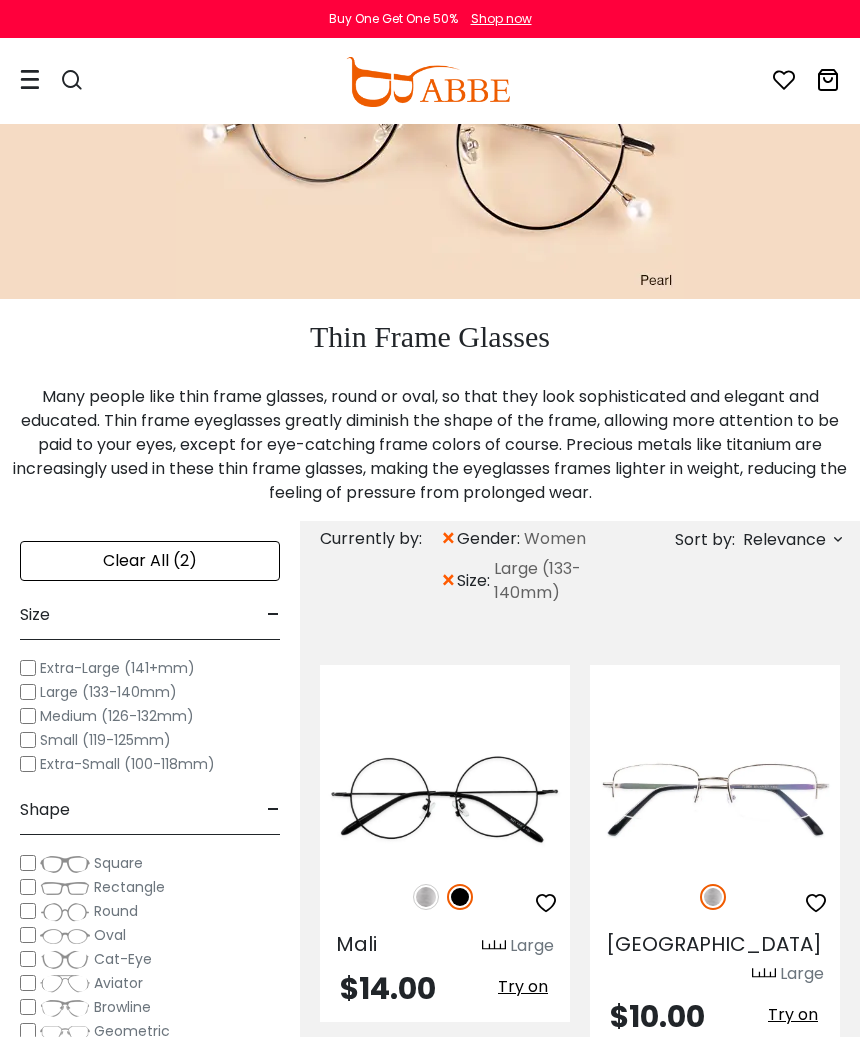 click at bounding box center [65, 936] 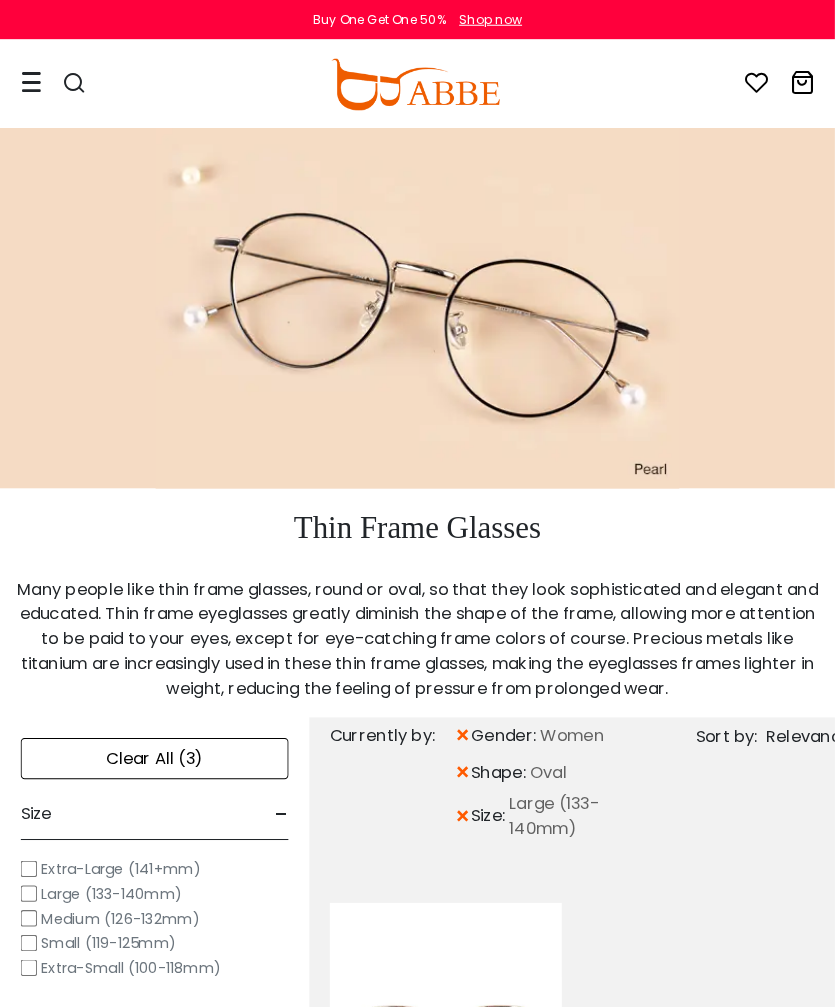scroll, scrollTop: 3, scrollLeft: 0, axis: vertical 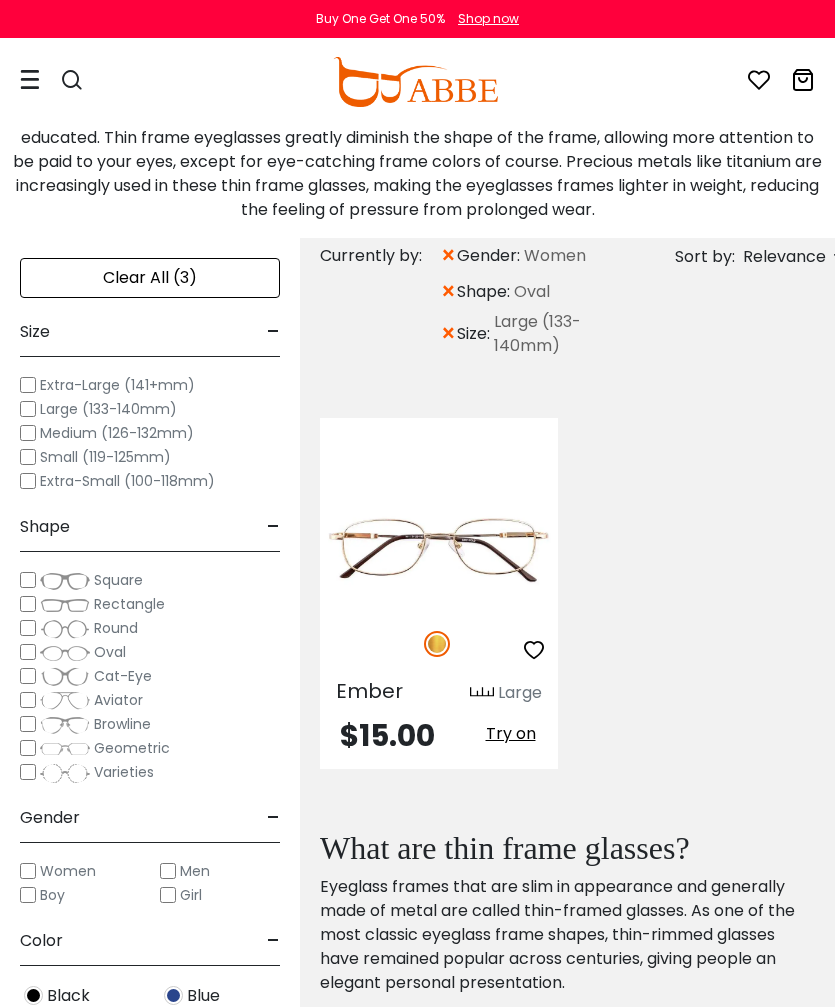 click on "Cat-Eye" at bounding box center (96, 676) 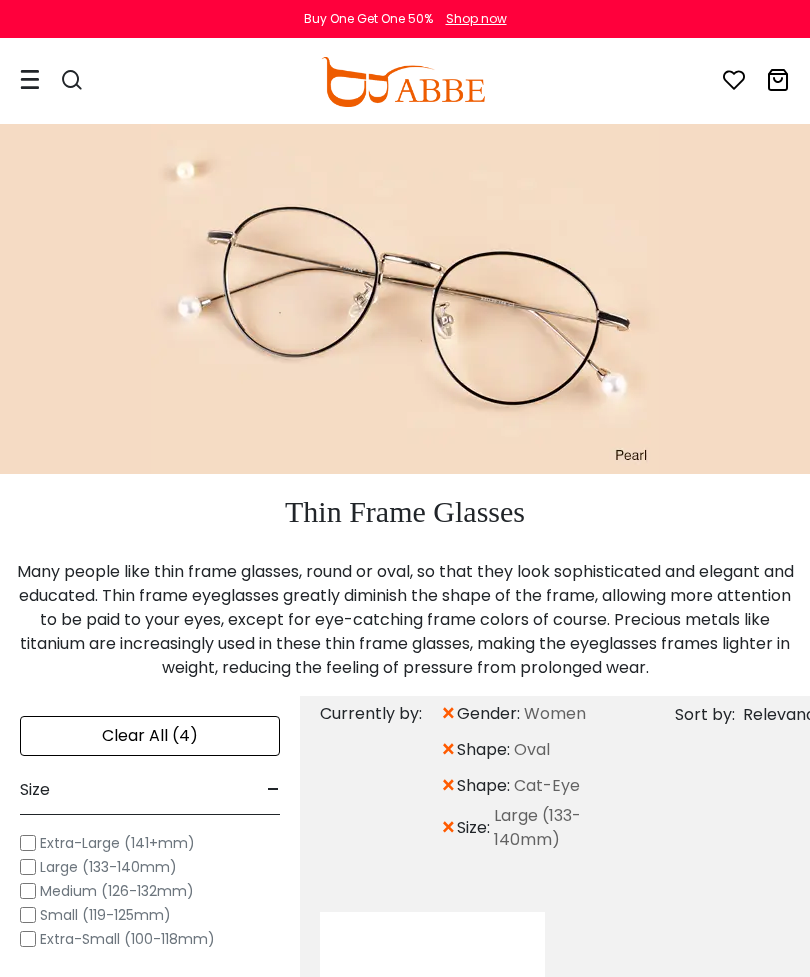 scroll, scrollTop: 0, scrollLeft: 0, axis: both 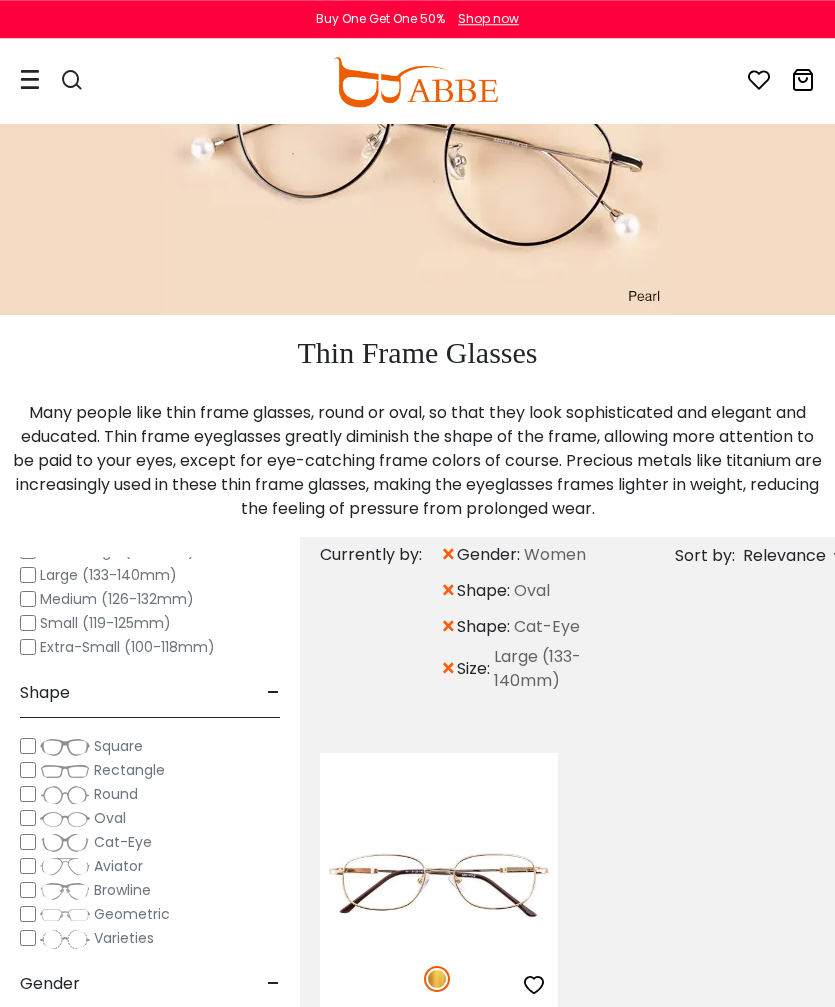 click on "Square" at bounding box center (91, 746) 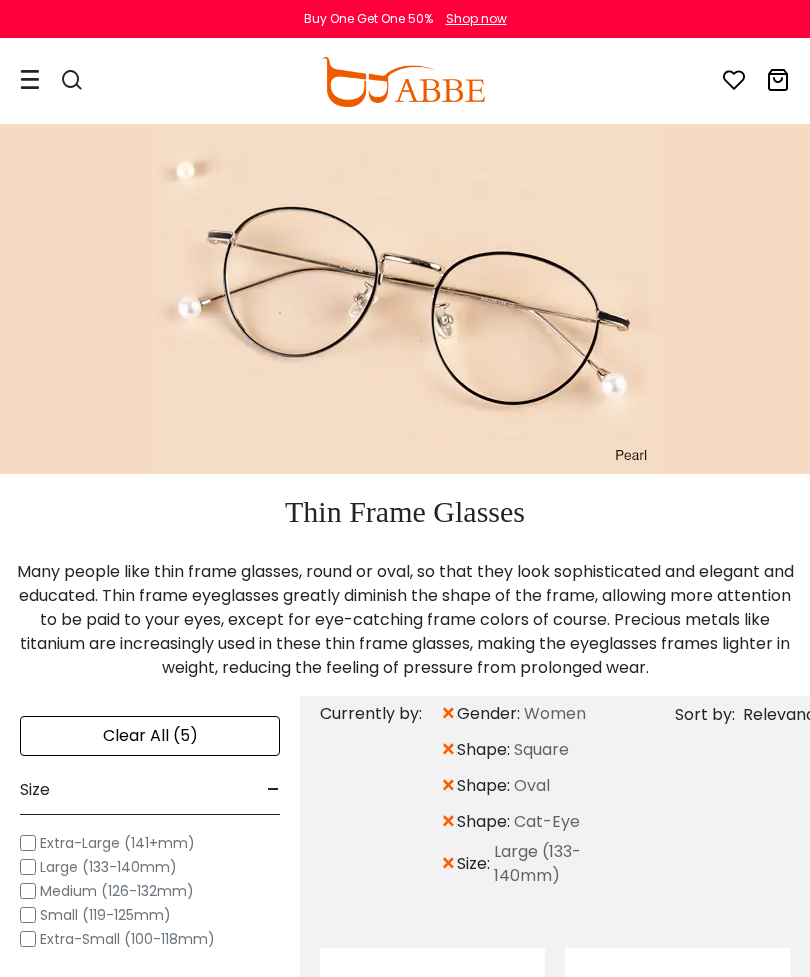 scroll, scrollTop: 0, scrollLeft: 0, axis: both 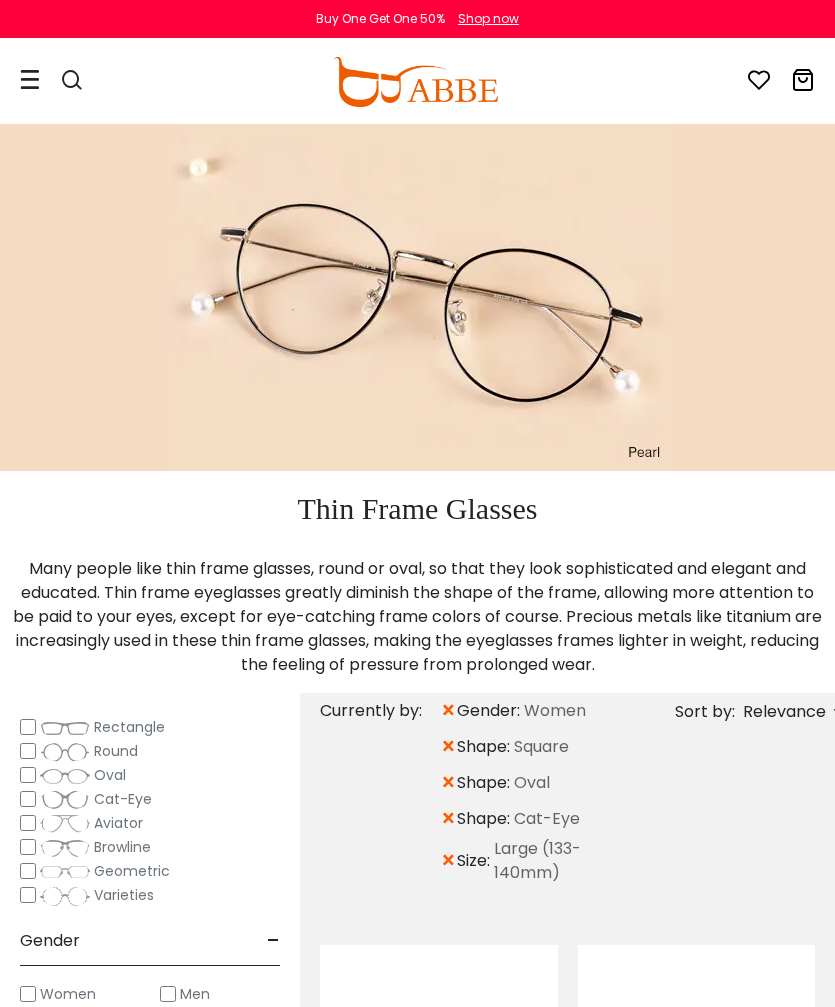 click on "Varieties" at bounding box center (97, 895) 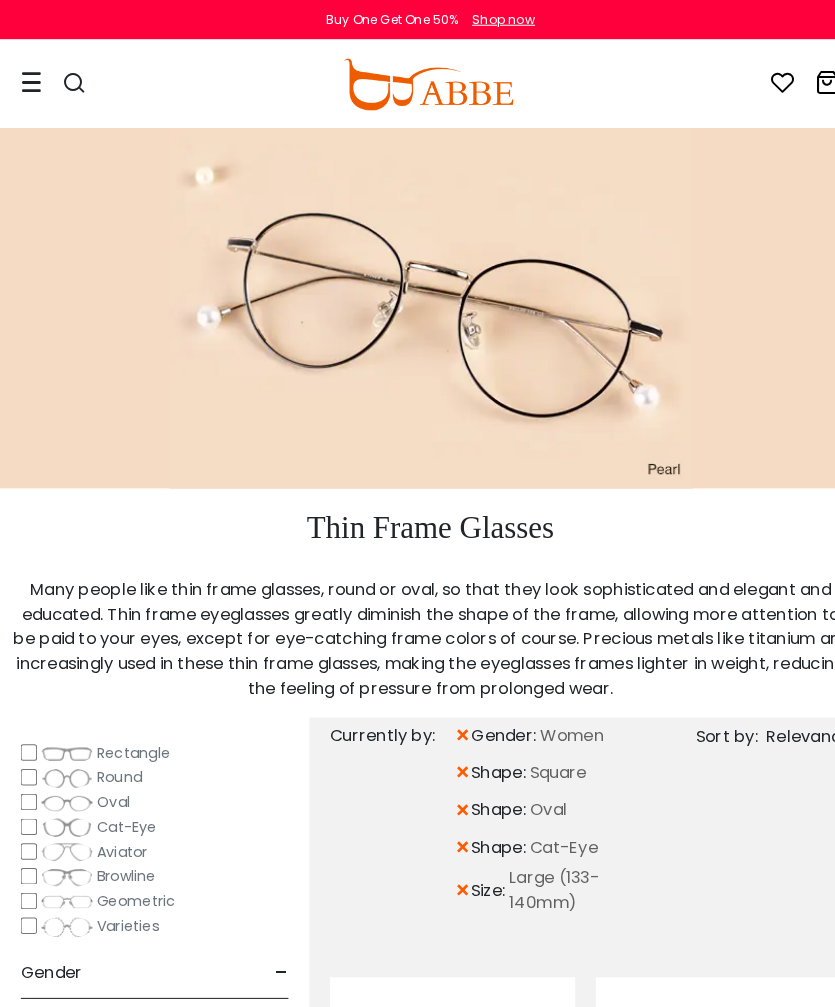 scroll, scrollTop: 2, scrollLeft: 0, axis: vertical 